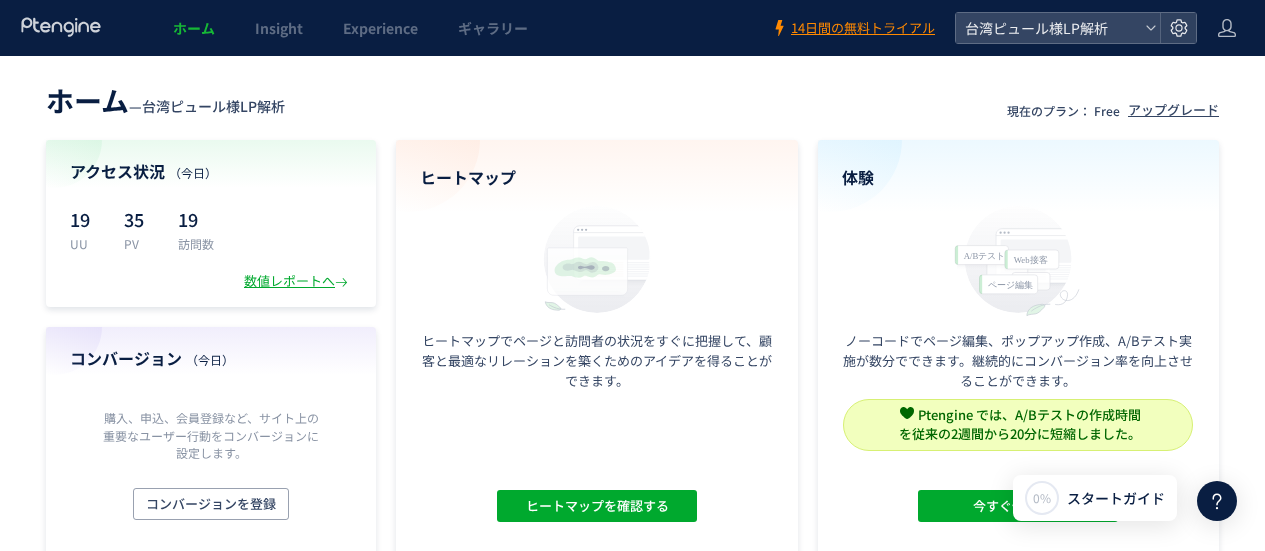 scroll, scrollTop: 0, scrollLeft: 0, axis: both 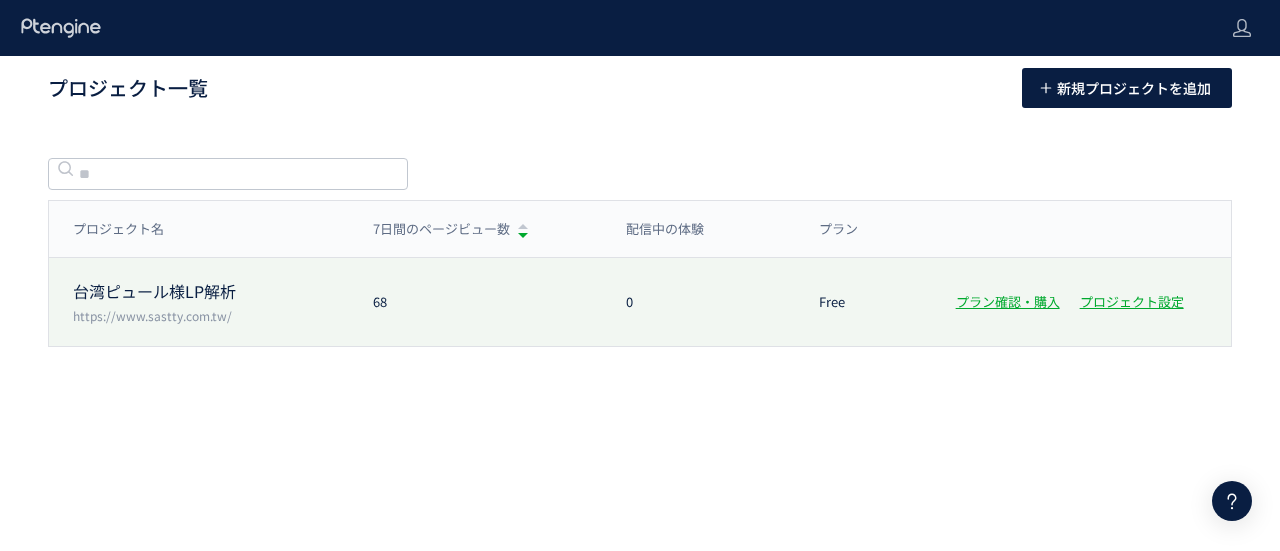 click on "台湾ピュール様LP解析" 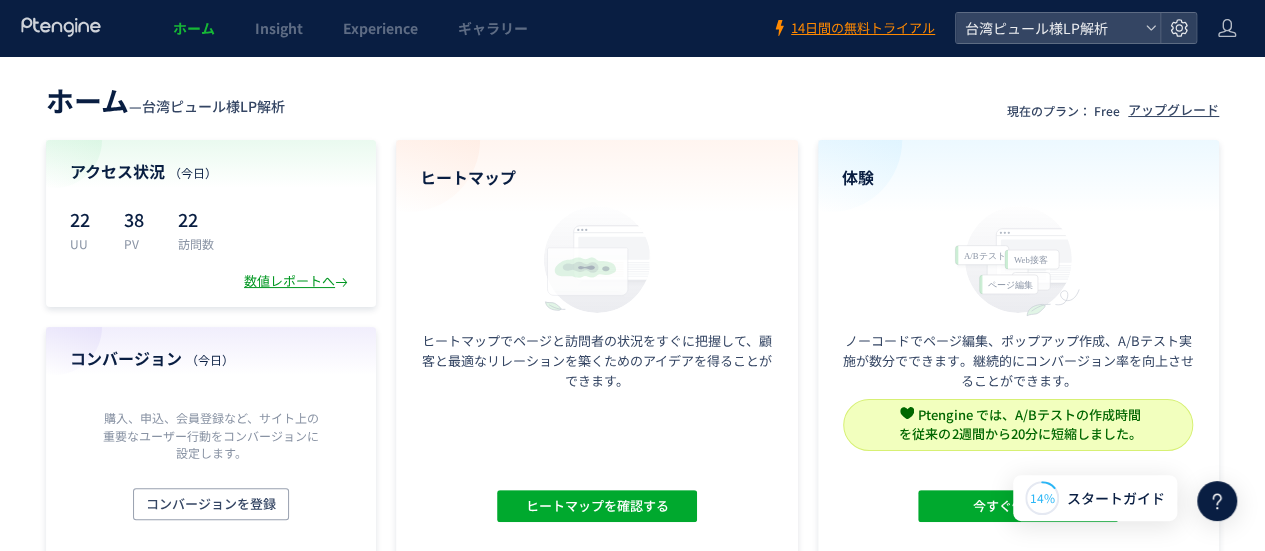 click on "数値レポートへ" at bounding box center (298, 281) 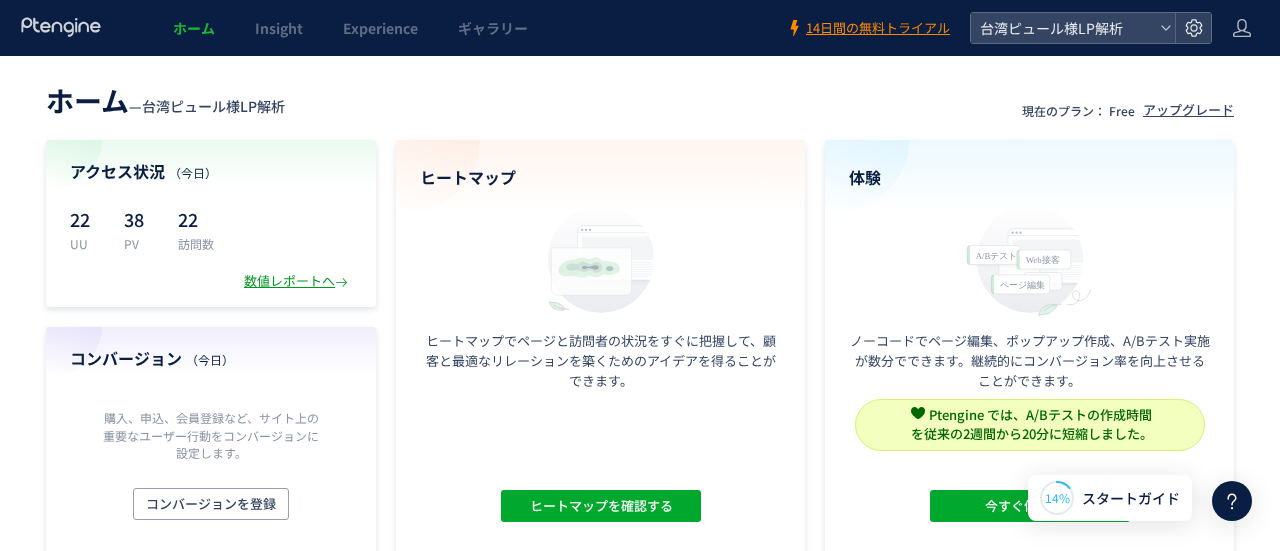 scroll, scrollTop: 0, scrollLeft: 0, axis: both 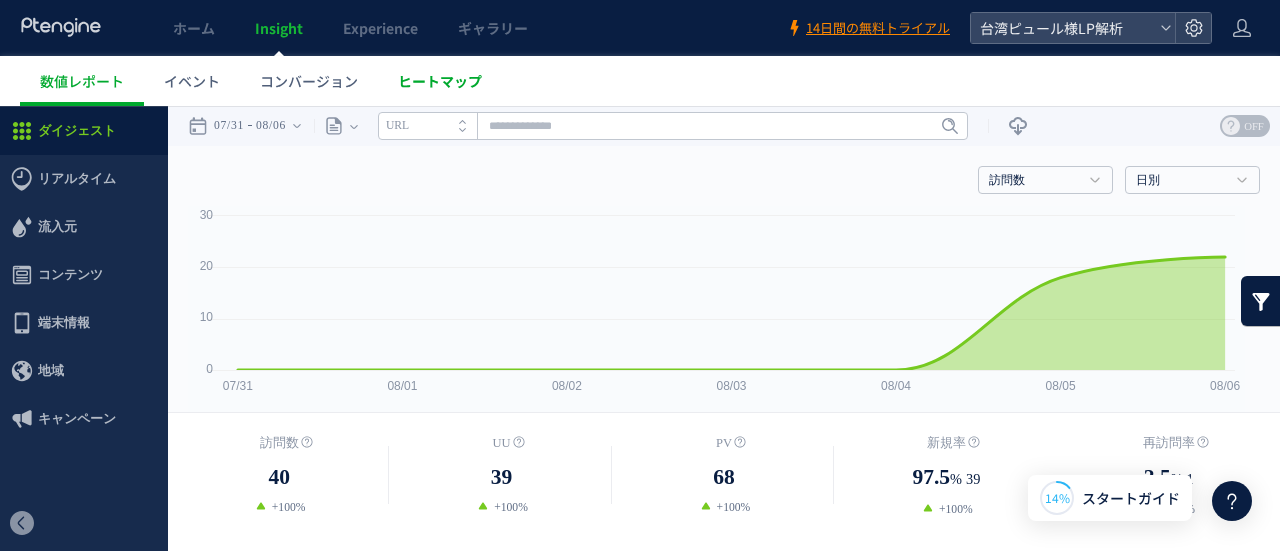 click on "ヒートマップ" at bounding box center [440, 81] 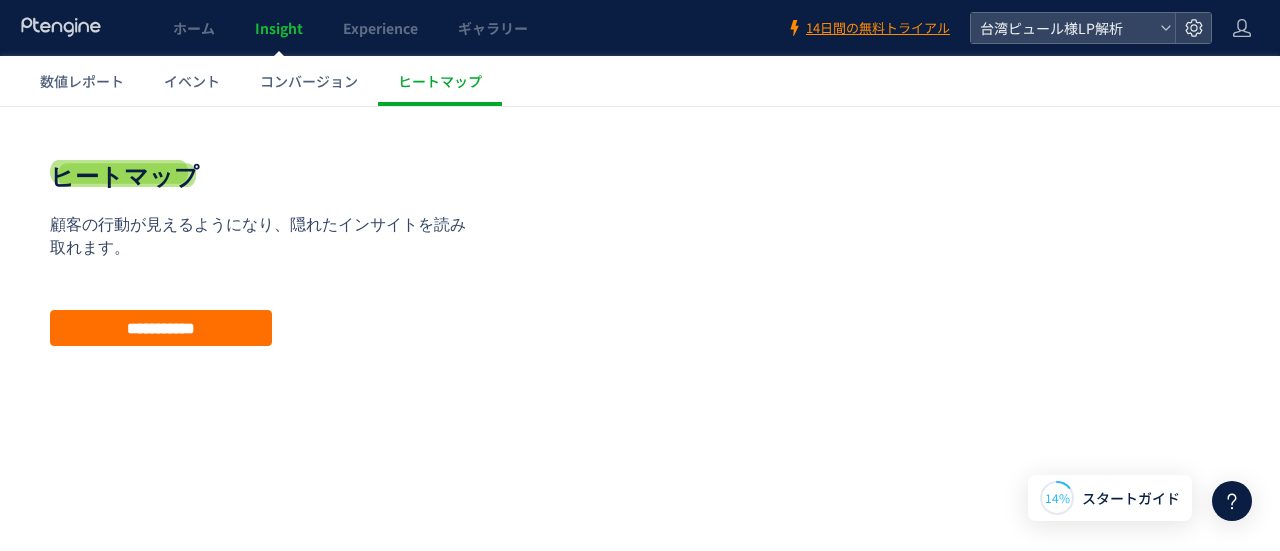 scroll, scrollTop: 144, scrollLeft: 0, axis: vertical 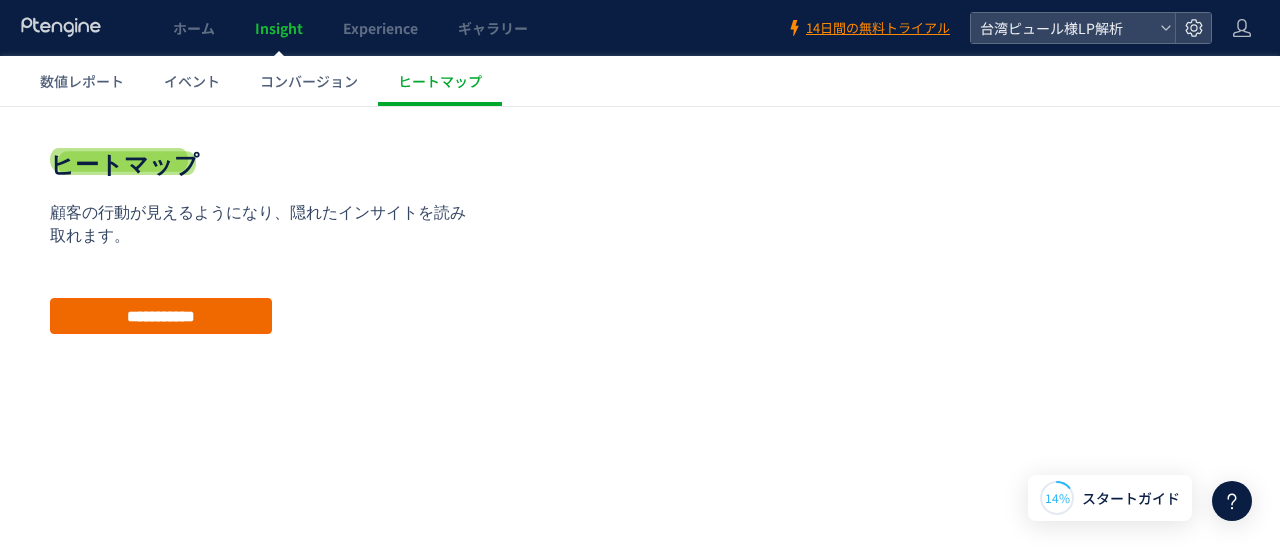 click on "**********" at bounding box center [161, 316] 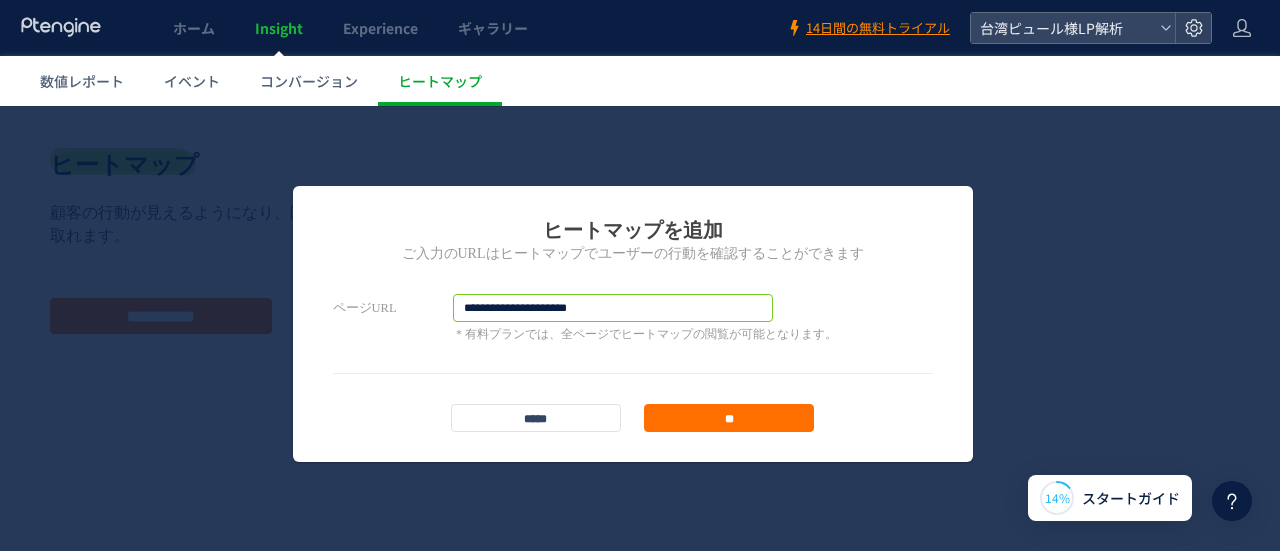 click on "**********" at bounding box center [613, 308] 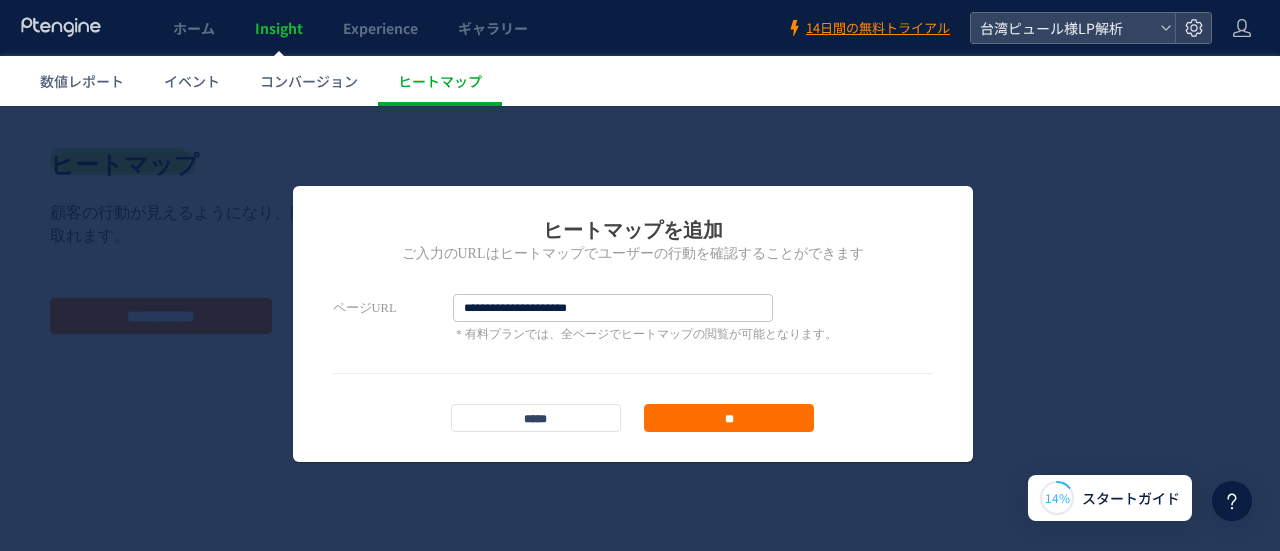 click on "**********" at bounding box center (633, 324) 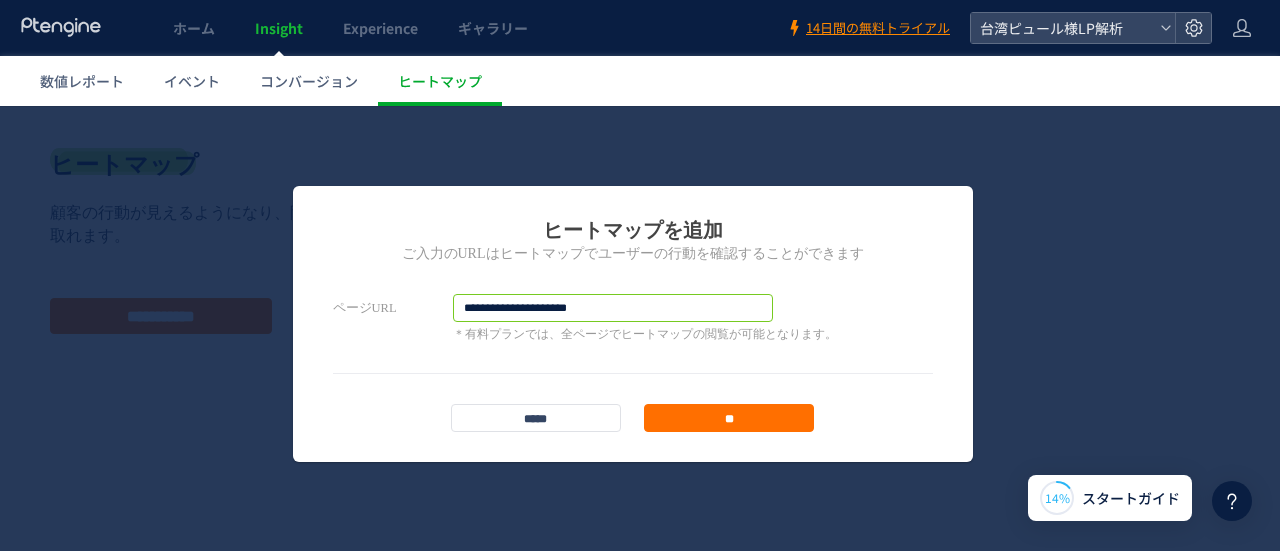 drag, startPoint x: 629, startPoint y: 311, endPoint x: 320, endPoint y: 292, distance: 309.5836 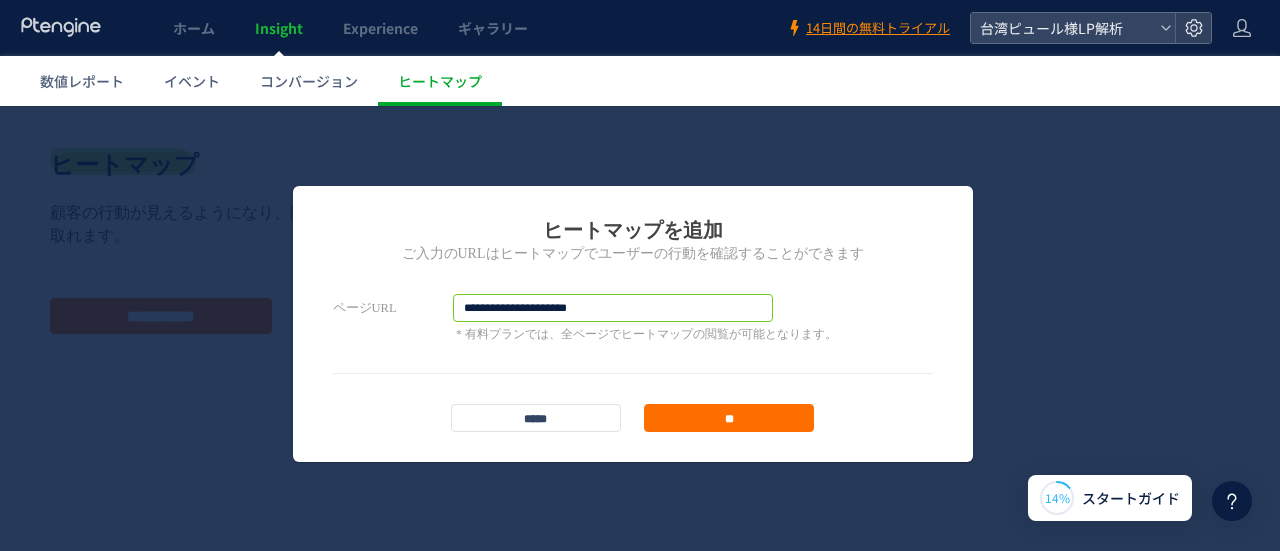 click on "**********" at bounding box center [633, 324] 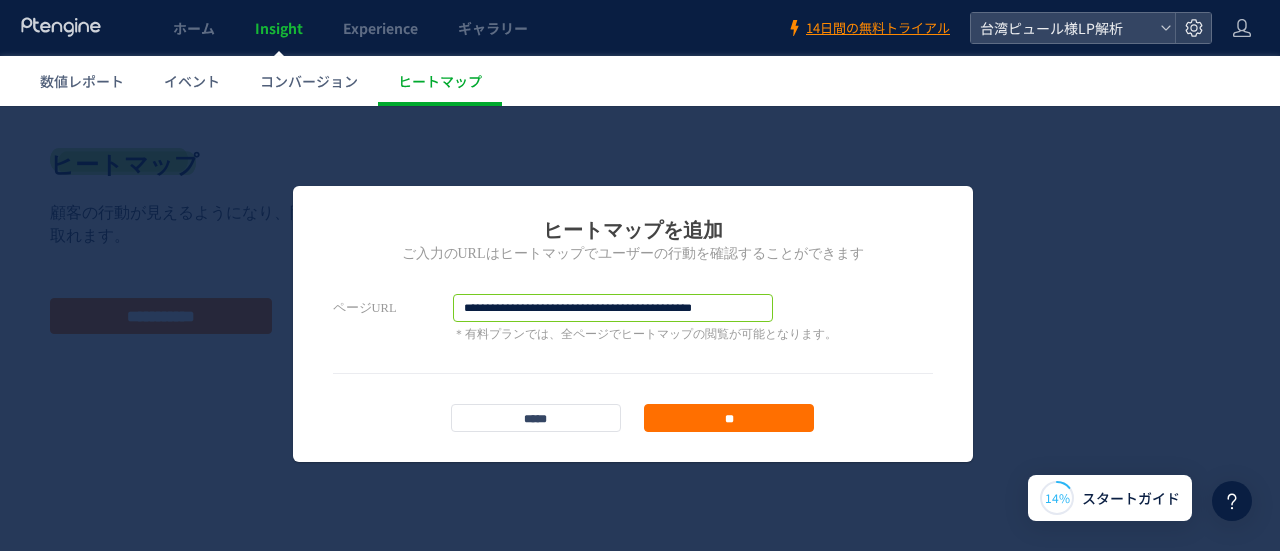 type on "**********" 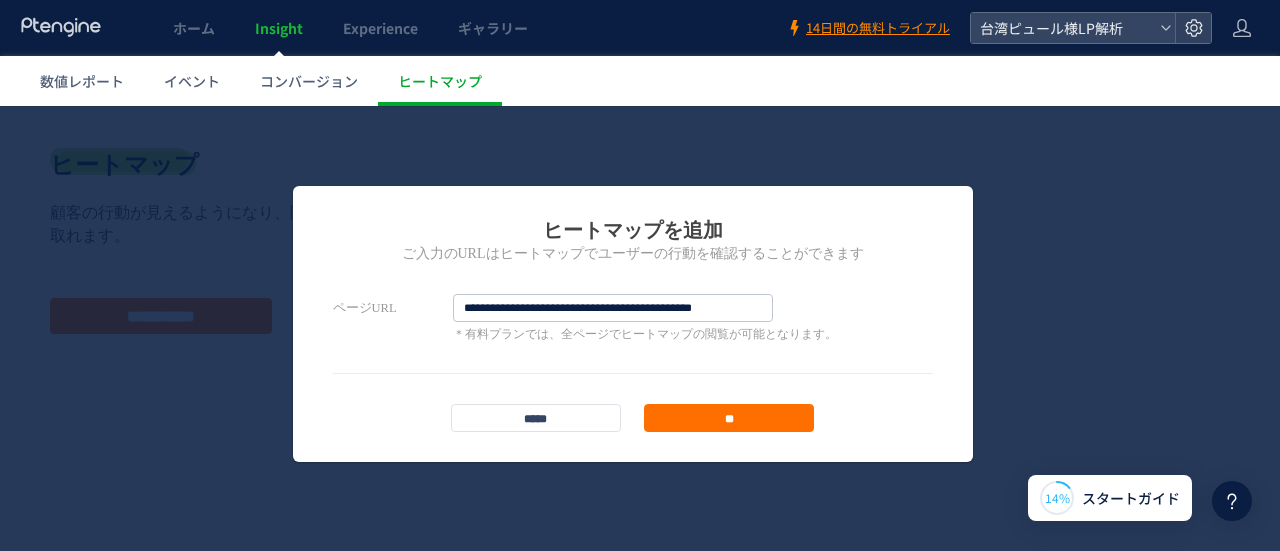 click on "**********" at bounding box center [633, 324] 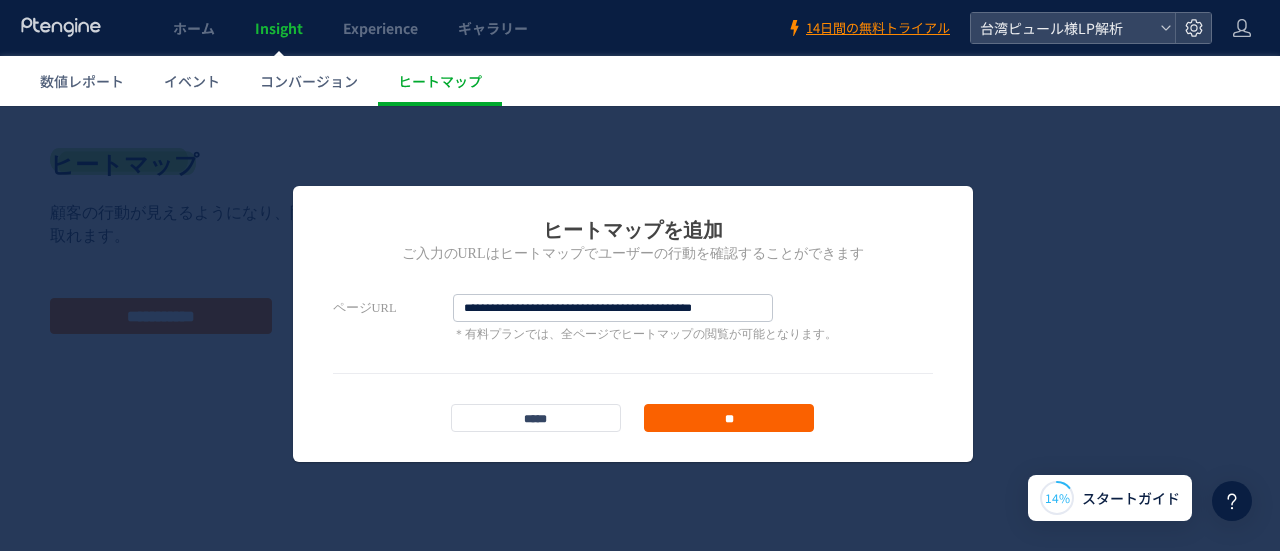 click on "**" at bounding box center [729, 418] 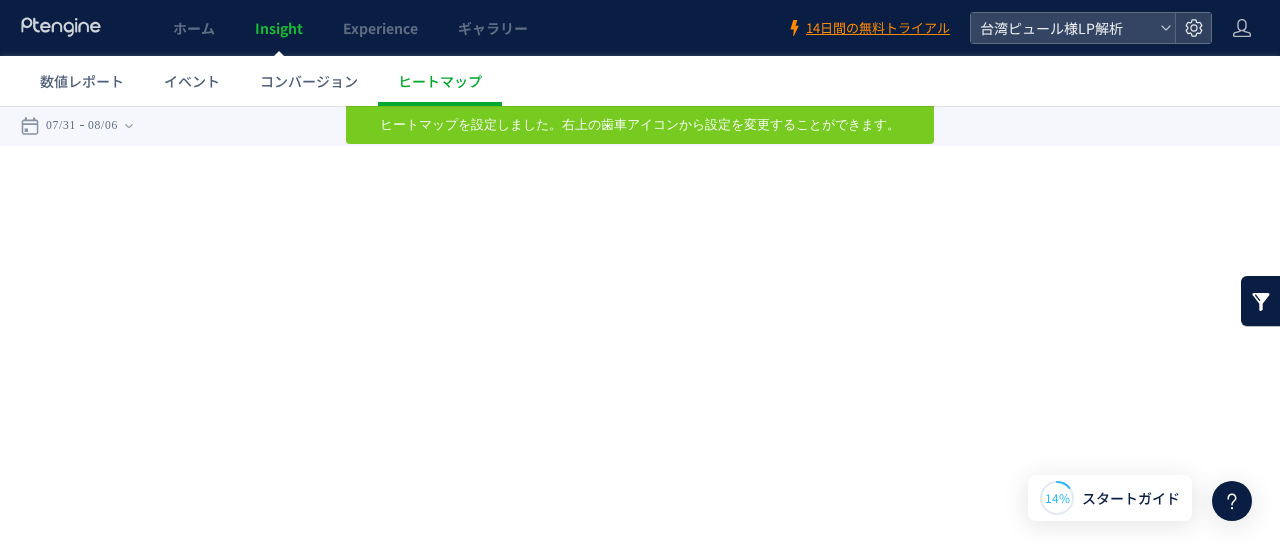 scroll, scrollTop: 0, scrollLeft: 0, axis: both 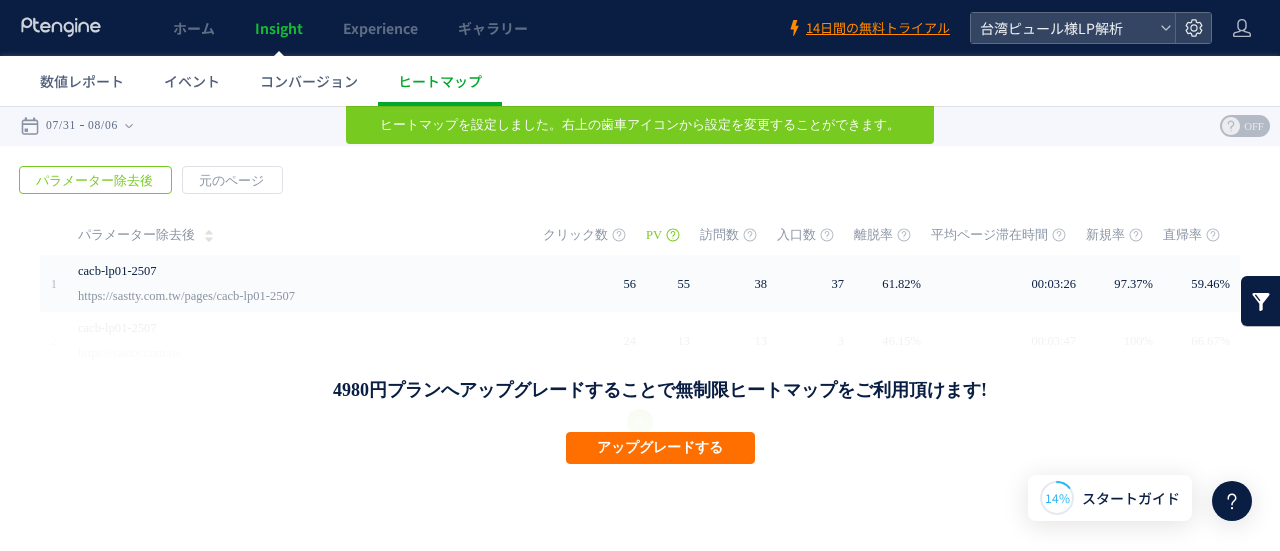 click on "4980円プランへアップグレードすることで無制限ヒートマップをご利用頂けます!" at bounding box center [660, 390] 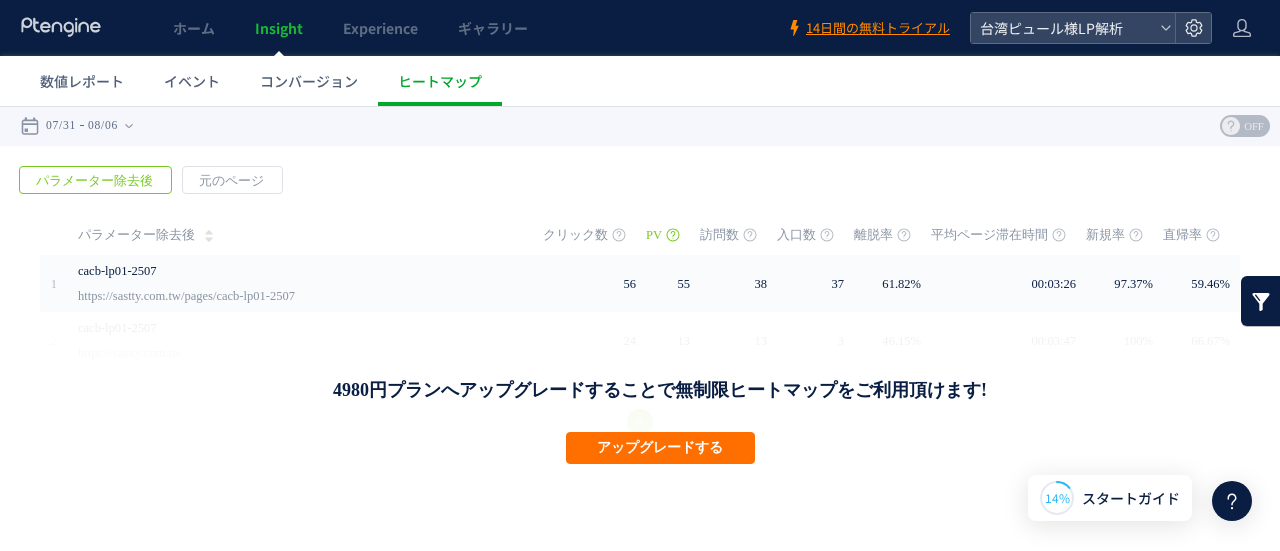 click on "4980円プランへアップグレードすることで無制限ヒートマップをご利用頂けます!" at bounding box center (660, 390) 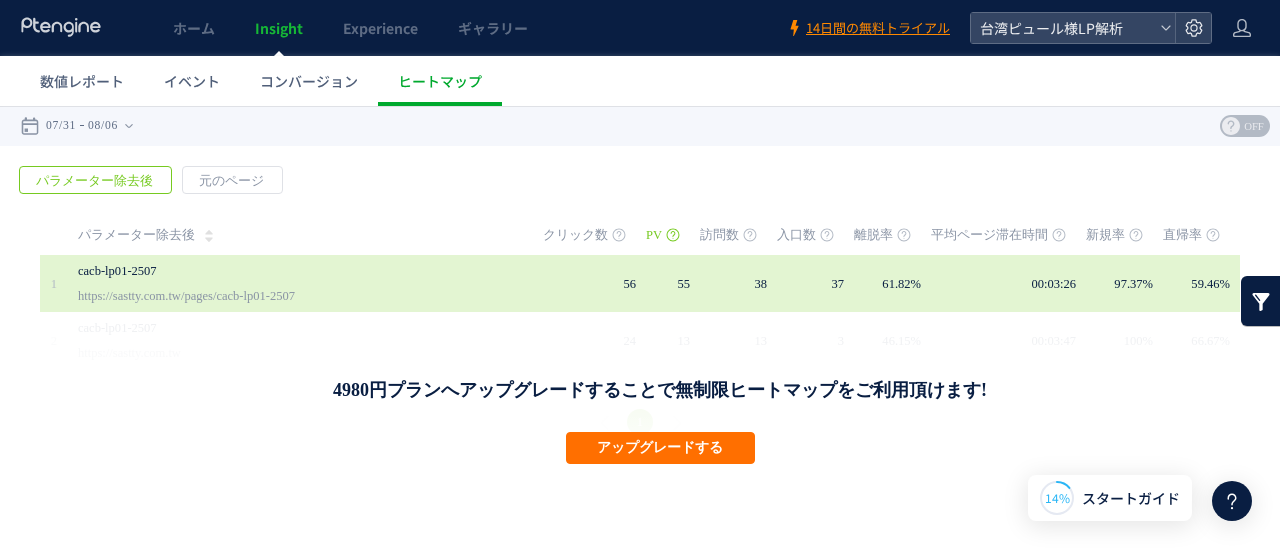 click on "https://sastty.com.tw/pages/cacb-lp01-2507" at bounding box center (186, 296) 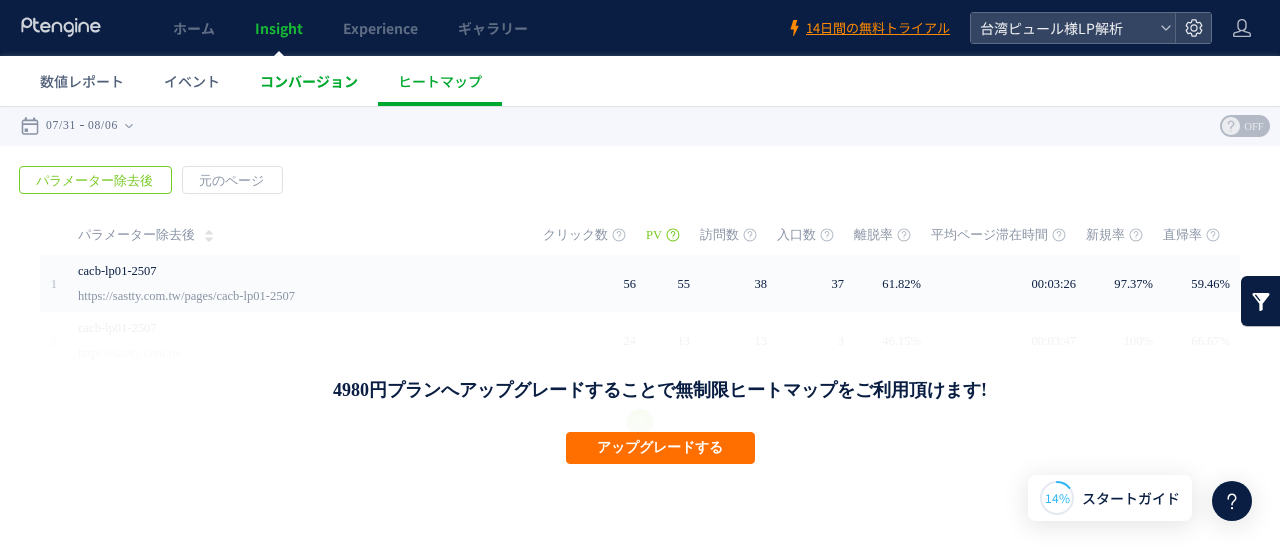 click on "コンバージョン" at bounding box center (309, 81) 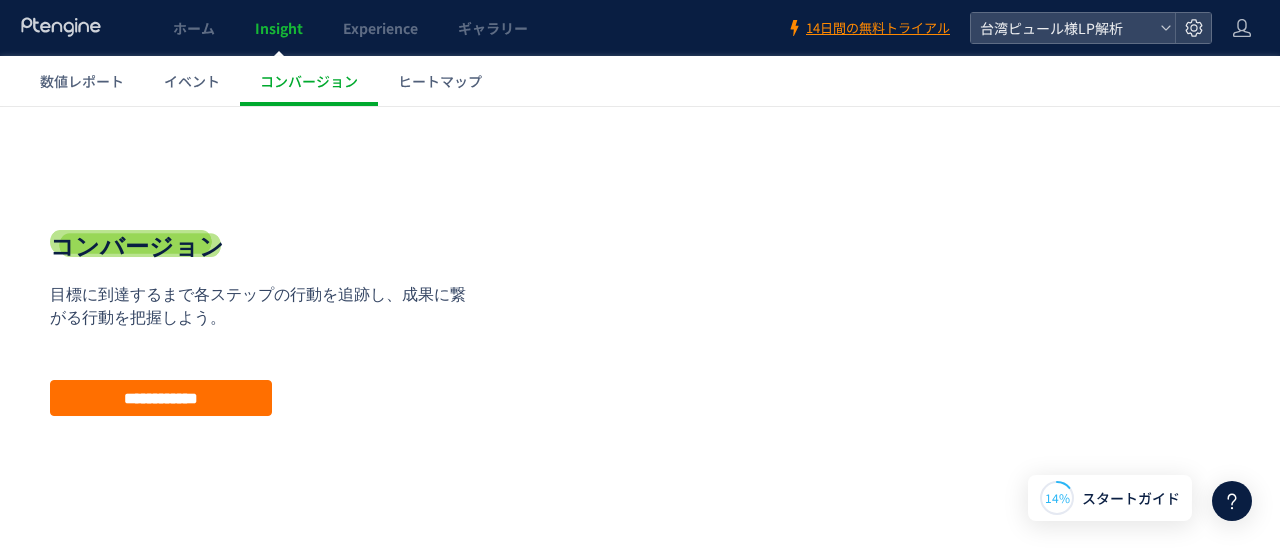scroll, scrollTop: 0, scrollLeft: 0, axis: both 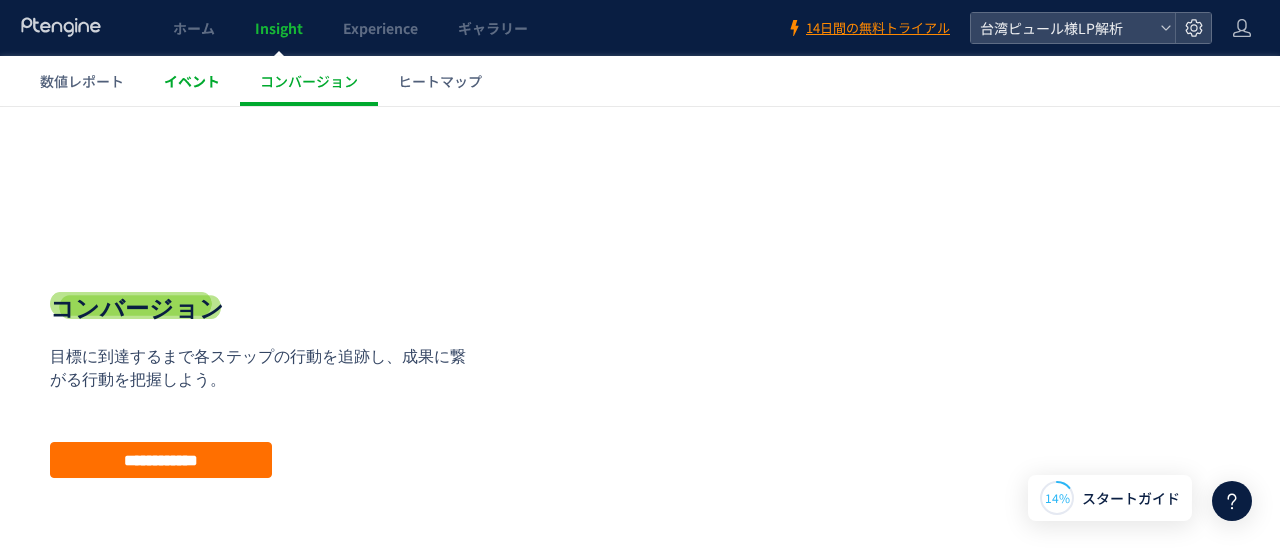 click on "イベント" at bounding box center (192, 81) 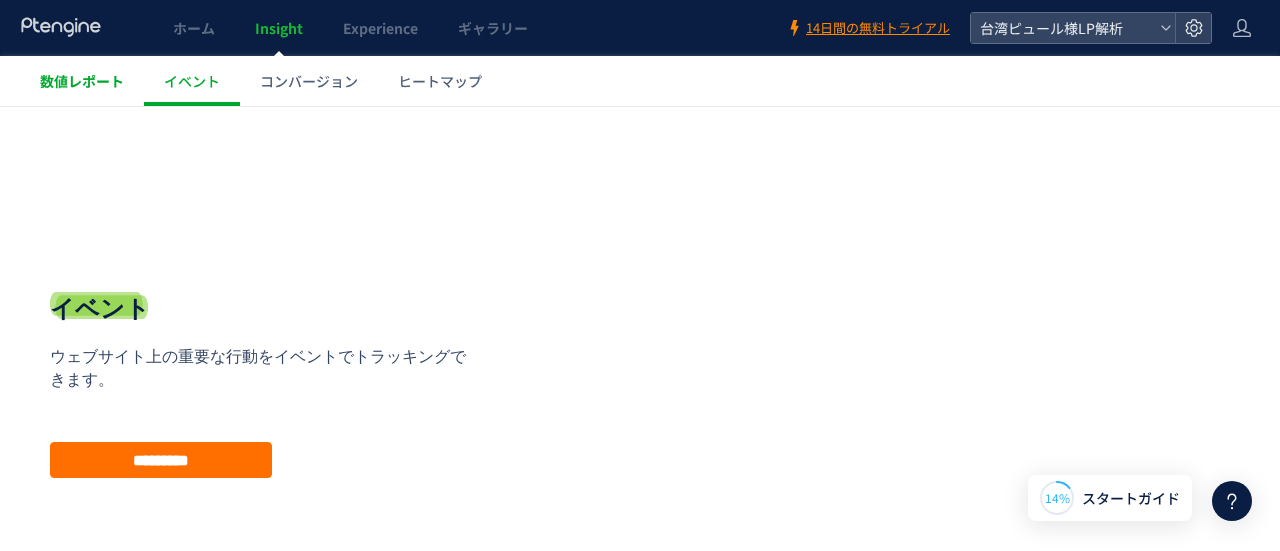 click on "数値レポート" at bounding box center [82, 81] 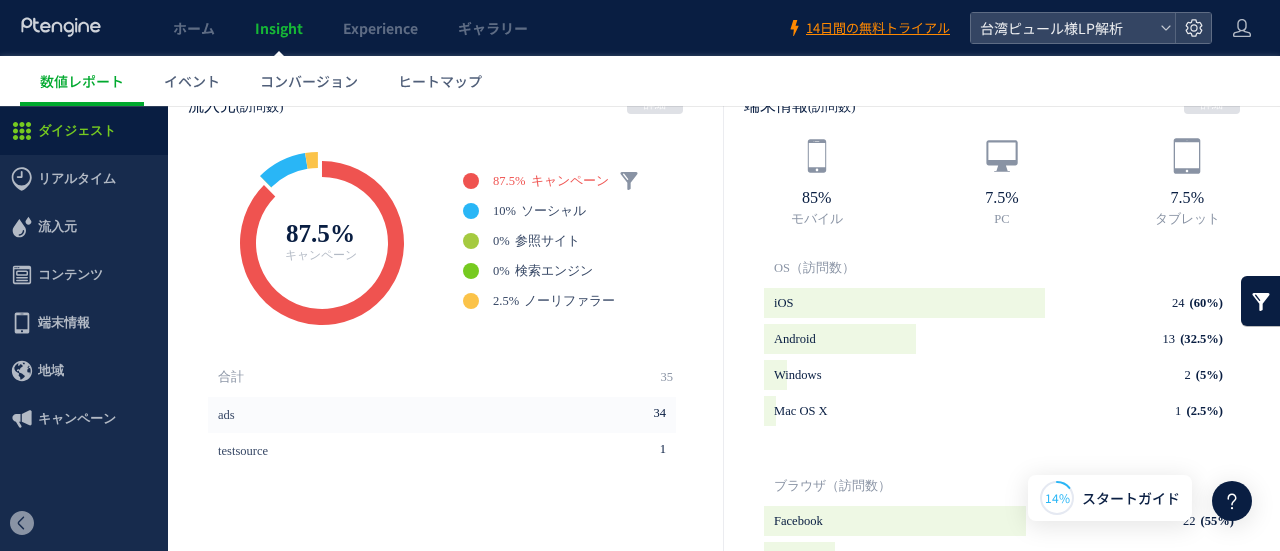 scroll, scrollTop: 600, scrollLeft: 0, axis: vertical 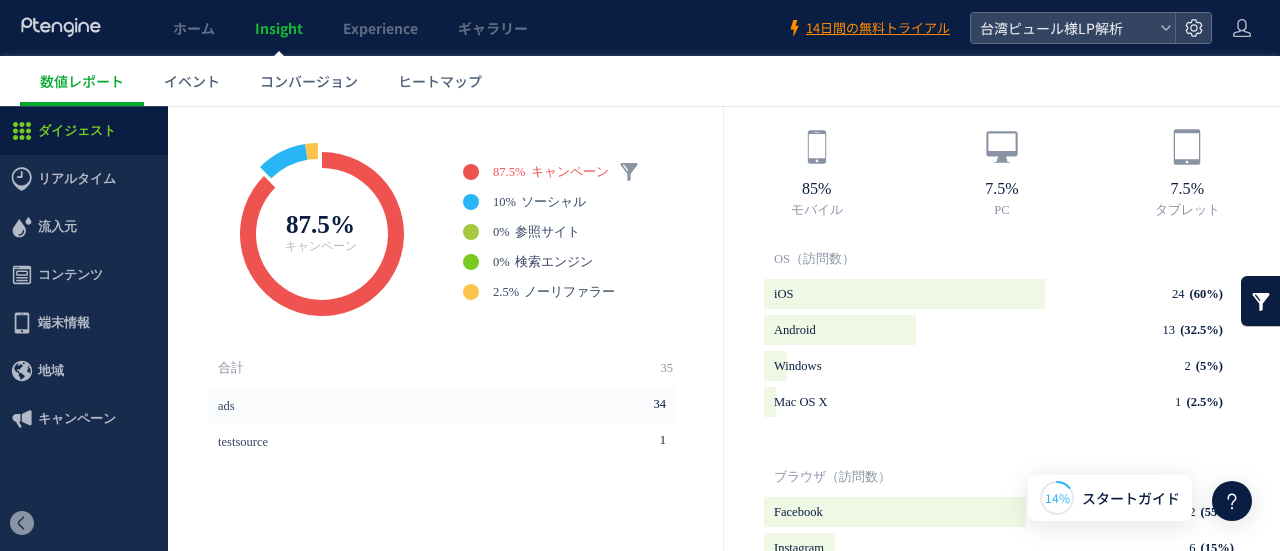 click 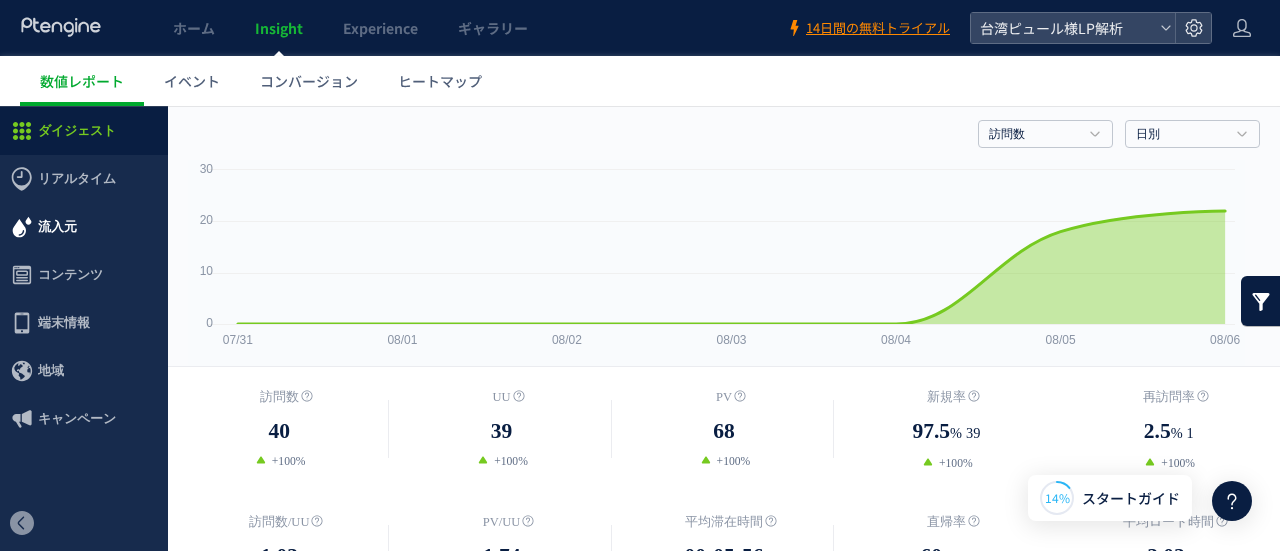 scroll, scrollTop: 0, scrollLeft: 0, axis: both 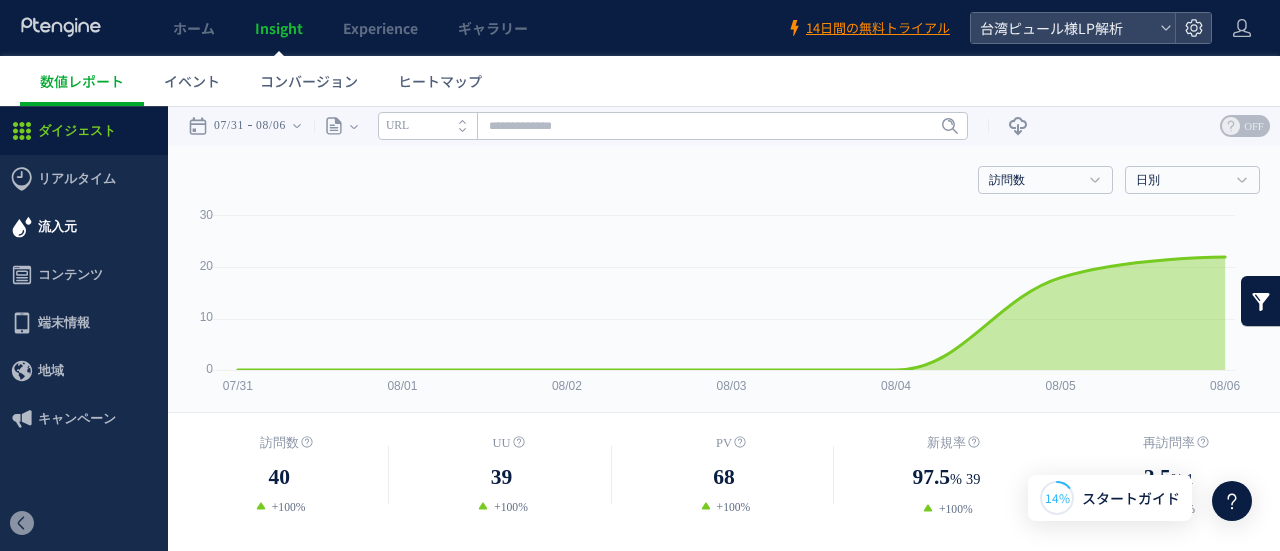 click on "流入元" at bounding box center [57, 227] 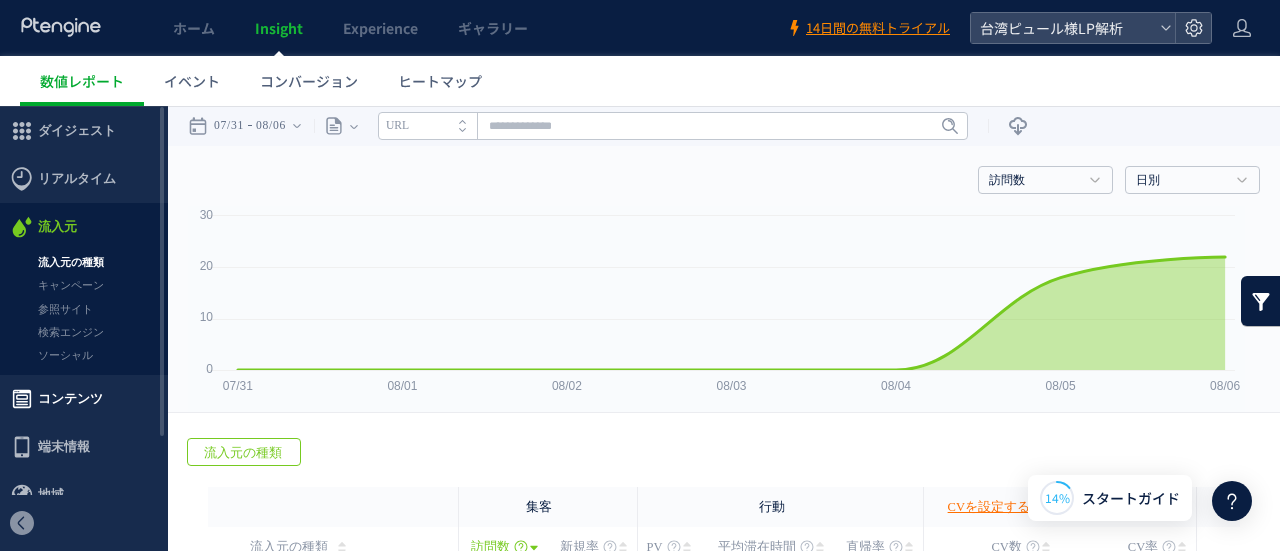 click on "コンテンツ" at bounding box center (70, 399) 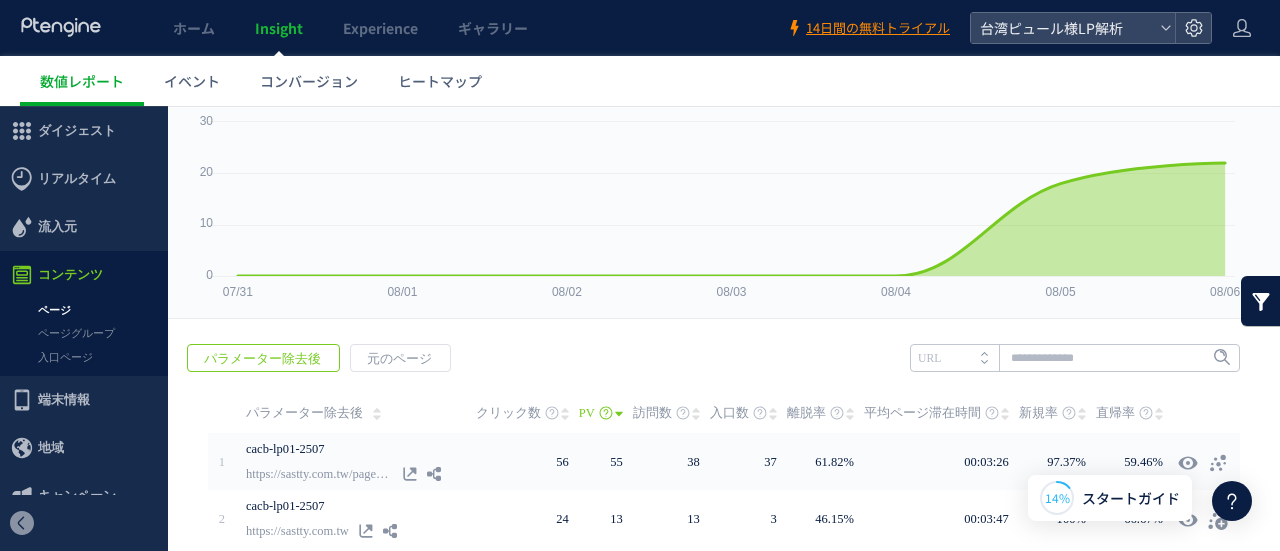 scroll, scrollTop: 0, scrollLeft: 0, axis: both 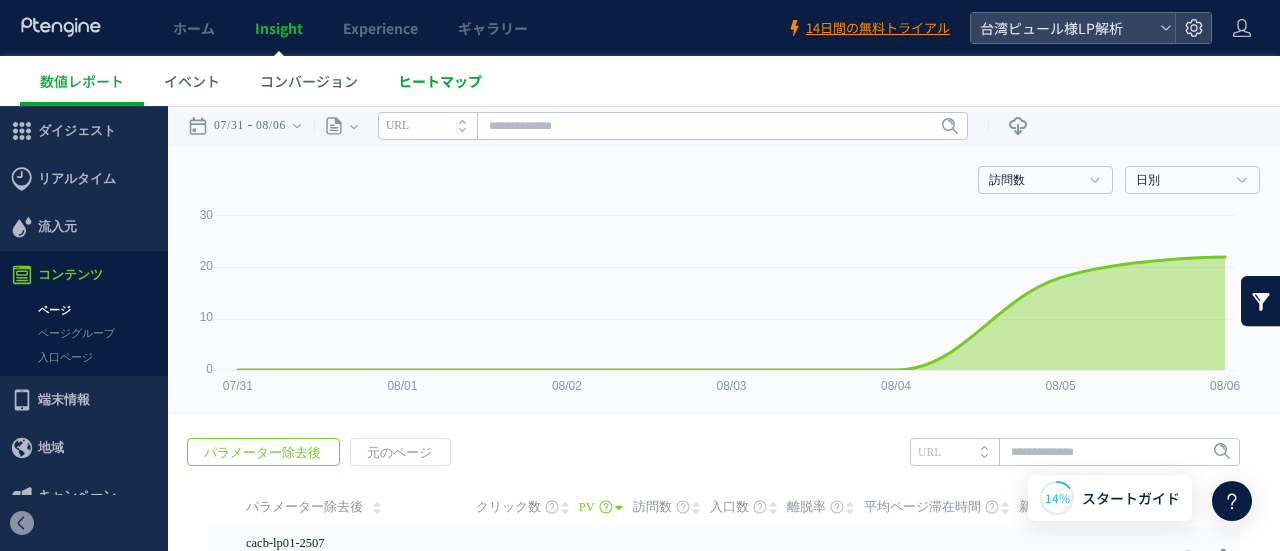 click on "ヒートマップ" at bounding box center (440, 81) 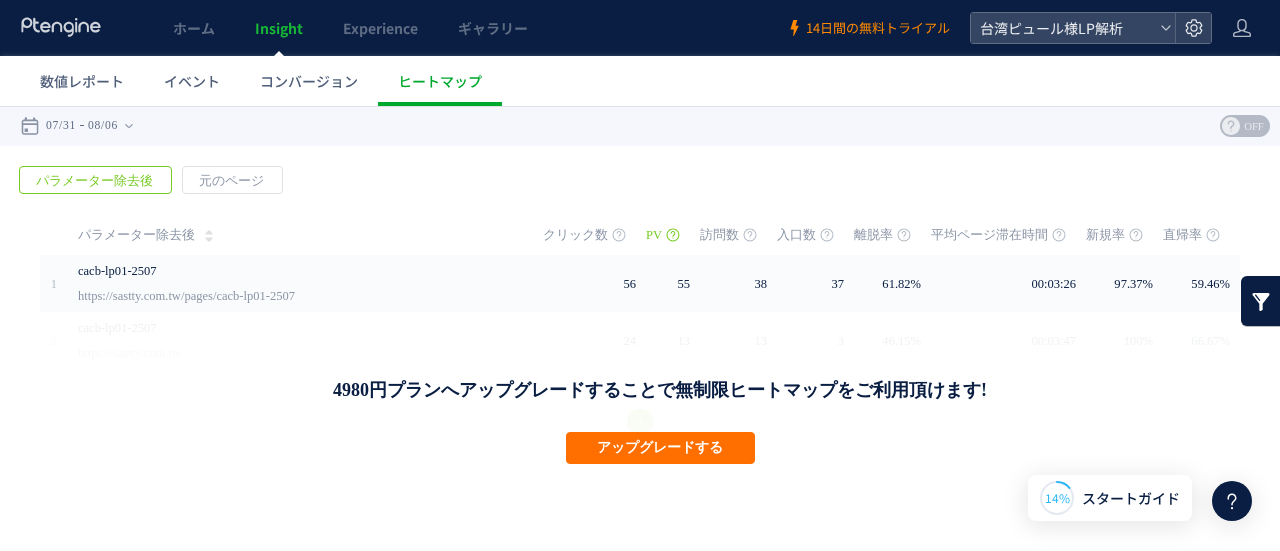 click on "14日間の無料トライアル" at bounding box center (878, 28) 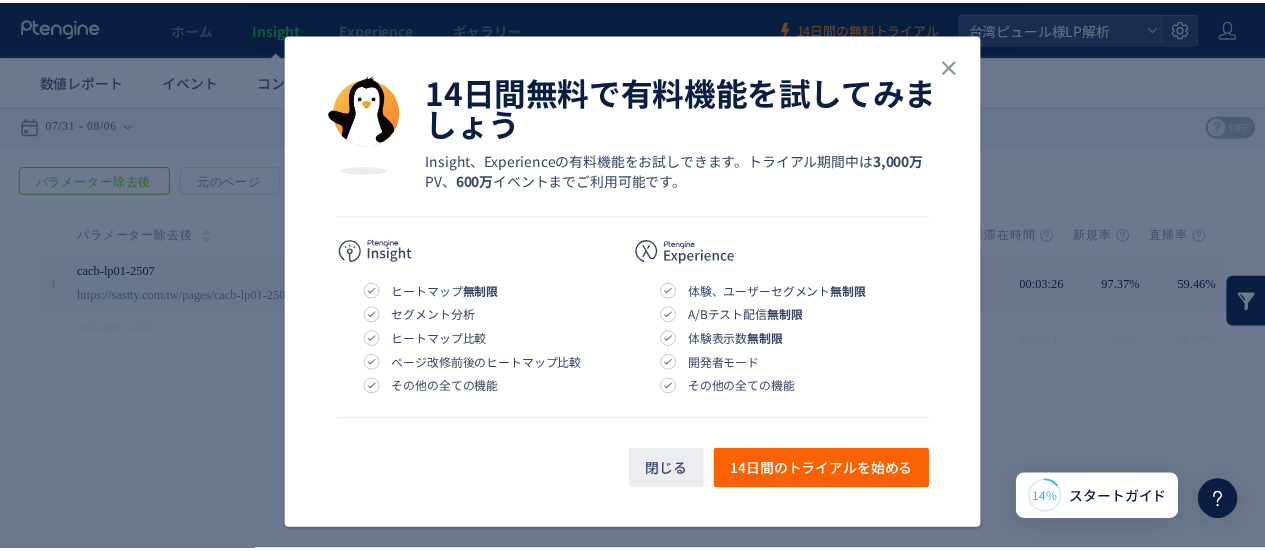 scroll, scrollTop: 76, scrollLeft: 0, axis: vertical 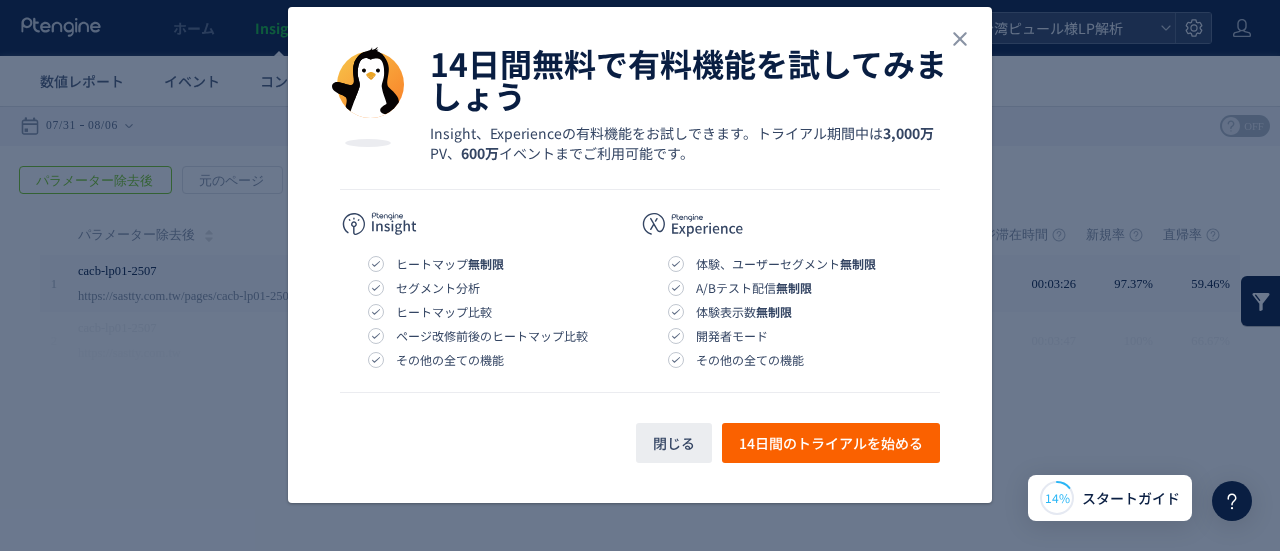 click at bounding box center (490, 225) 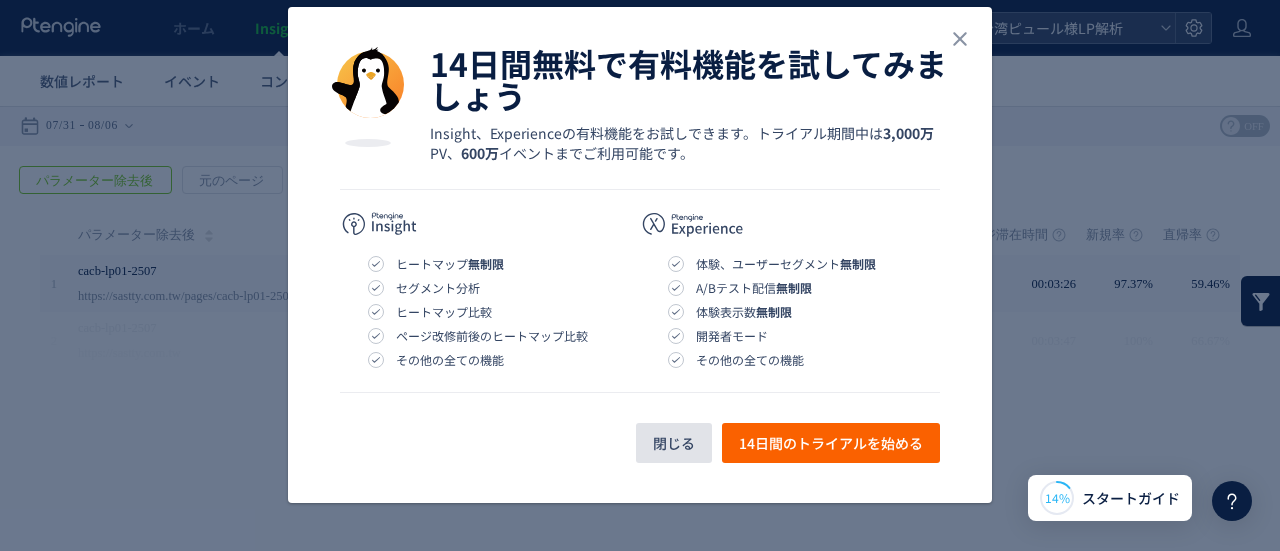 click on "閉じる" at bounding box center (674, 443) 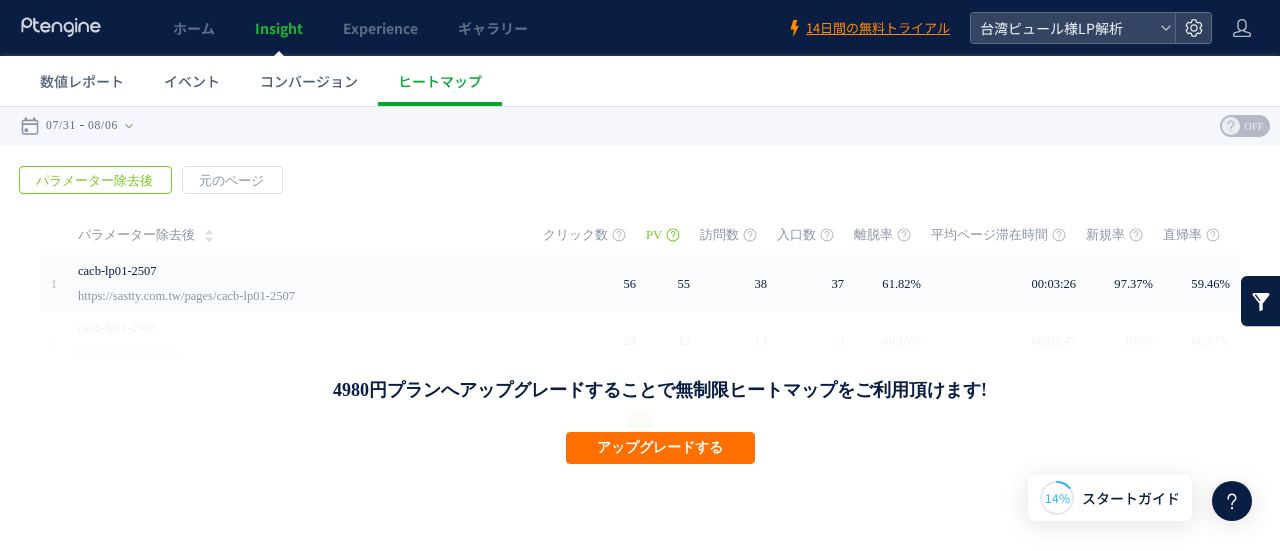 click 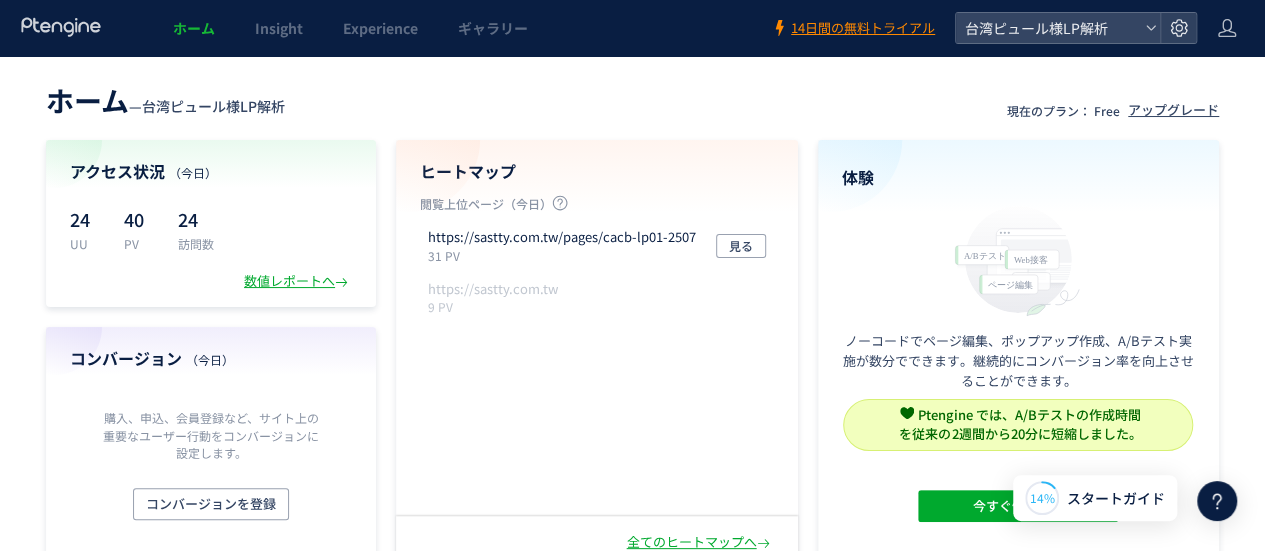 click on "ホーム" at bounding box center (194, 28) 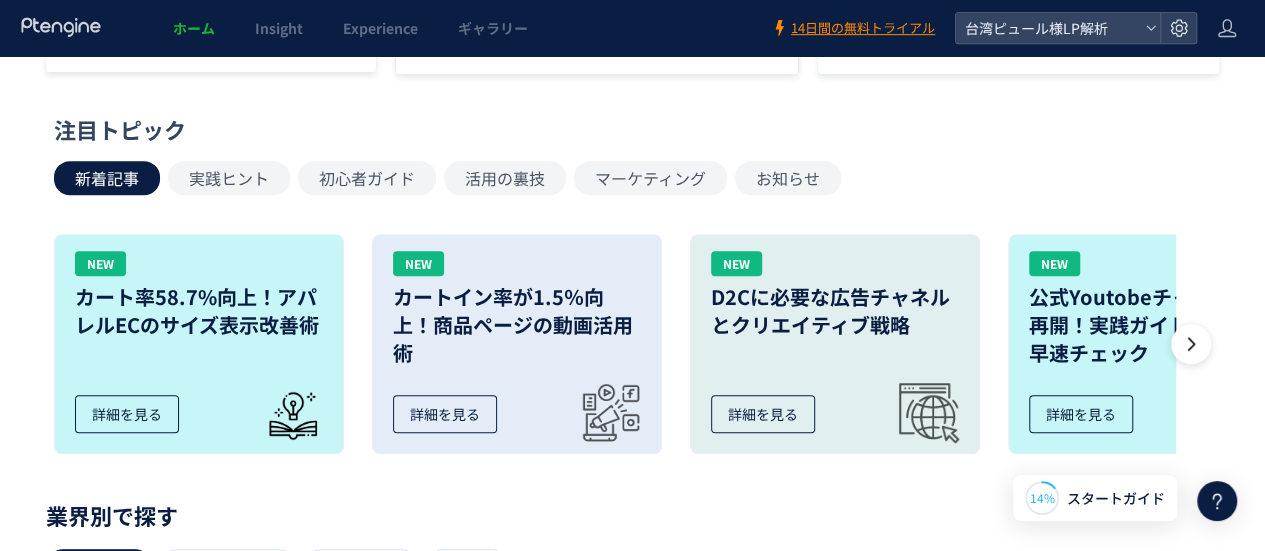 scroll, scrollTop: 600, scrollLeft: 0, axis: vertical 